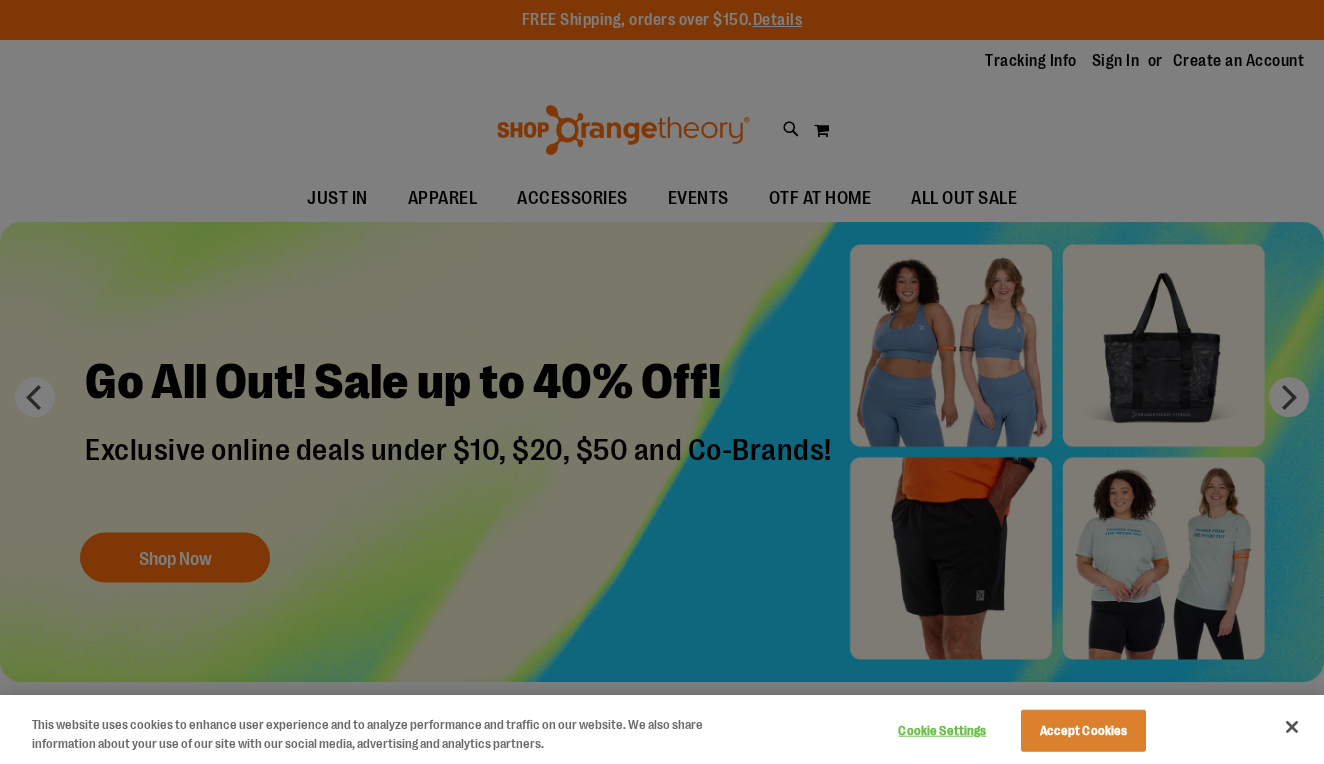 scroll, scrollTop: 0, scrollLeft: 0, axis: both 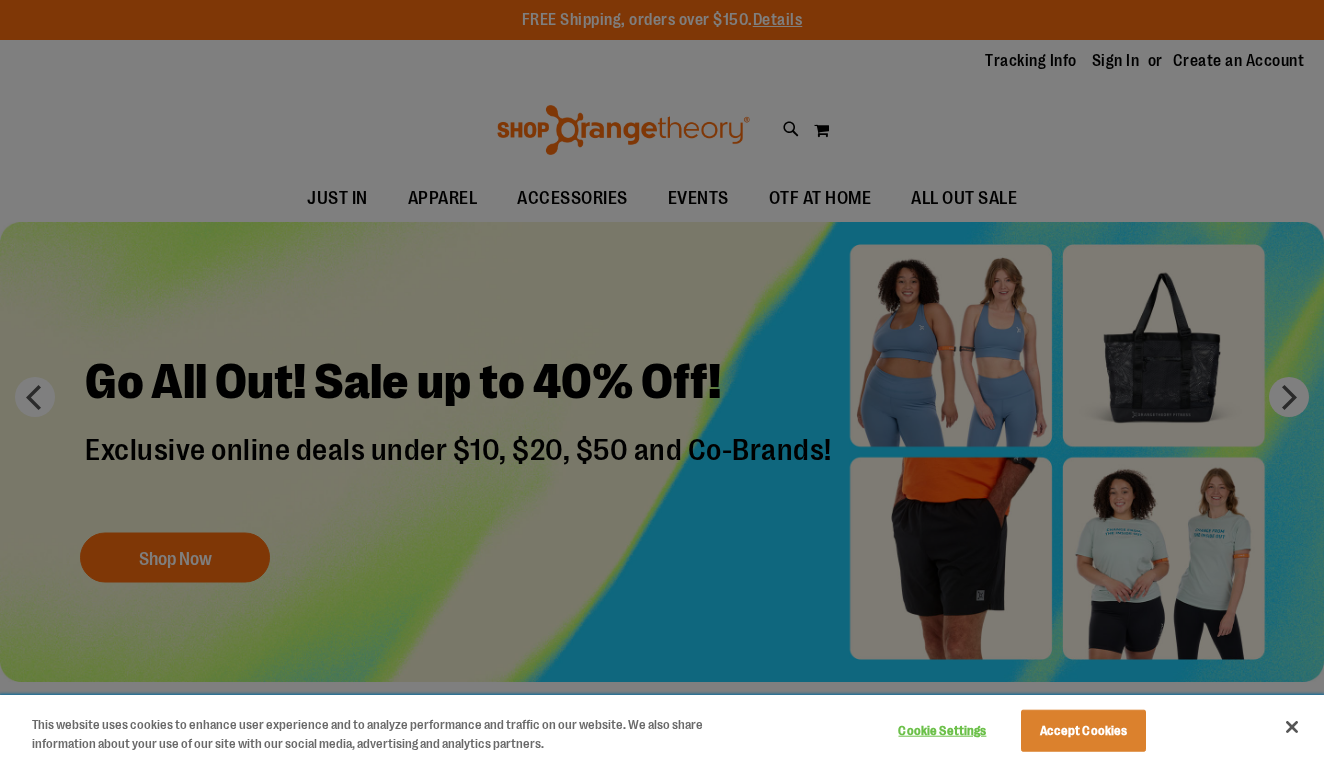 click on "Accept Cookies" at bounding box center (1083, 731) 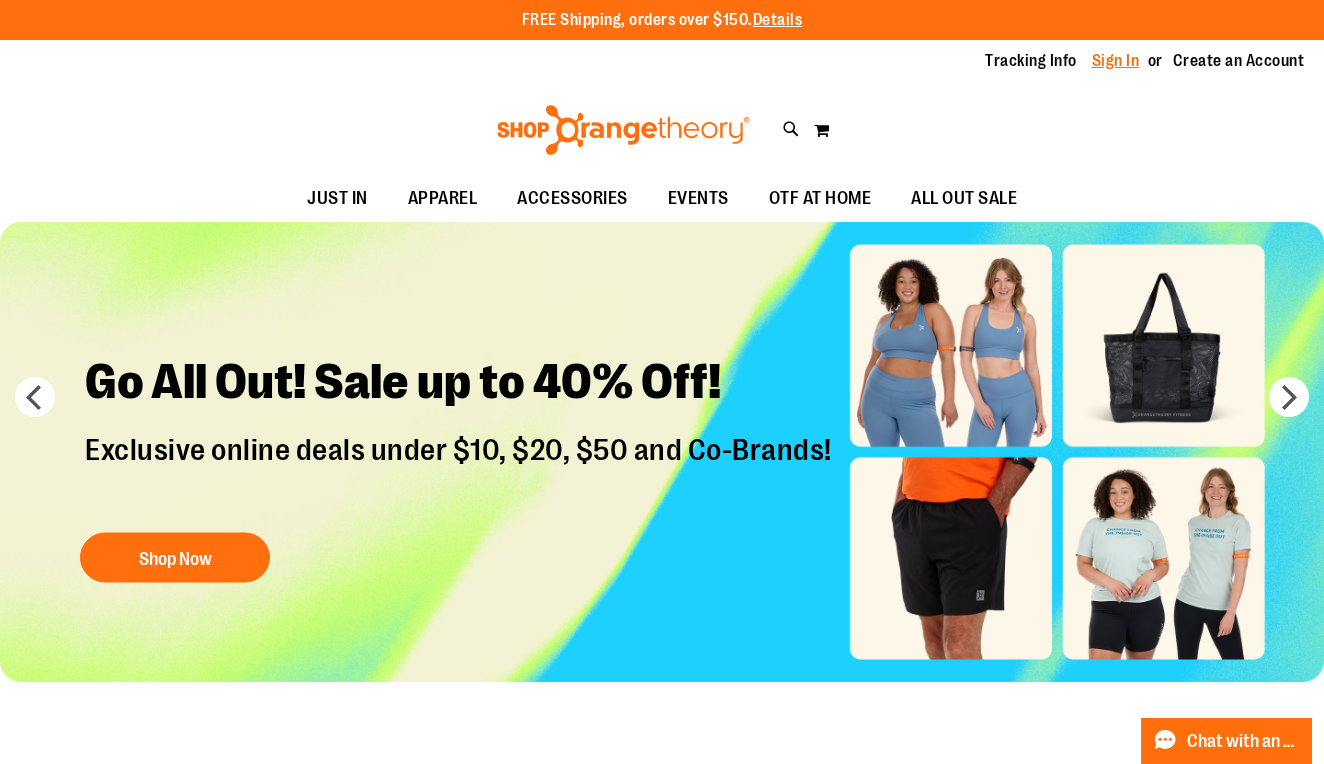click on "Sign In" at bounding box center (1116, 61) 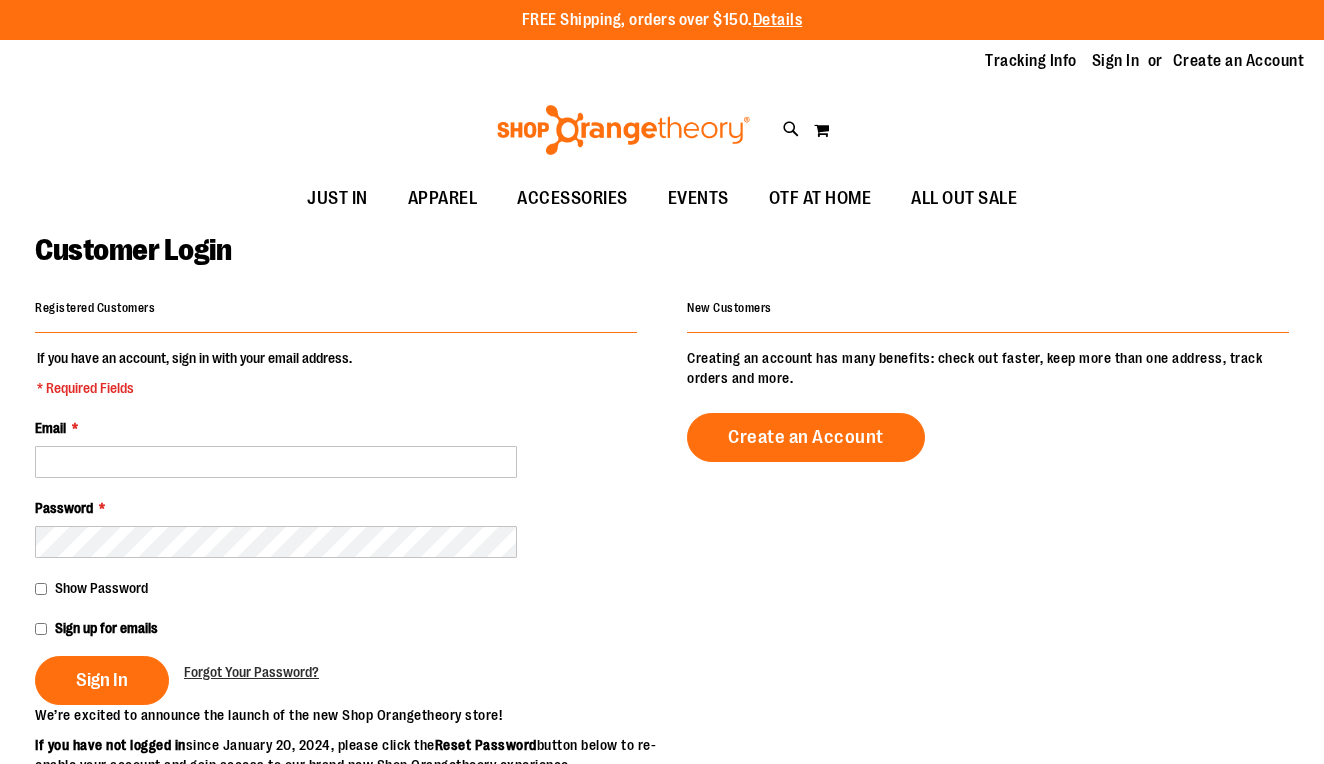 scroll, scrollTop: 0, scrollLeft: 0, axis: both 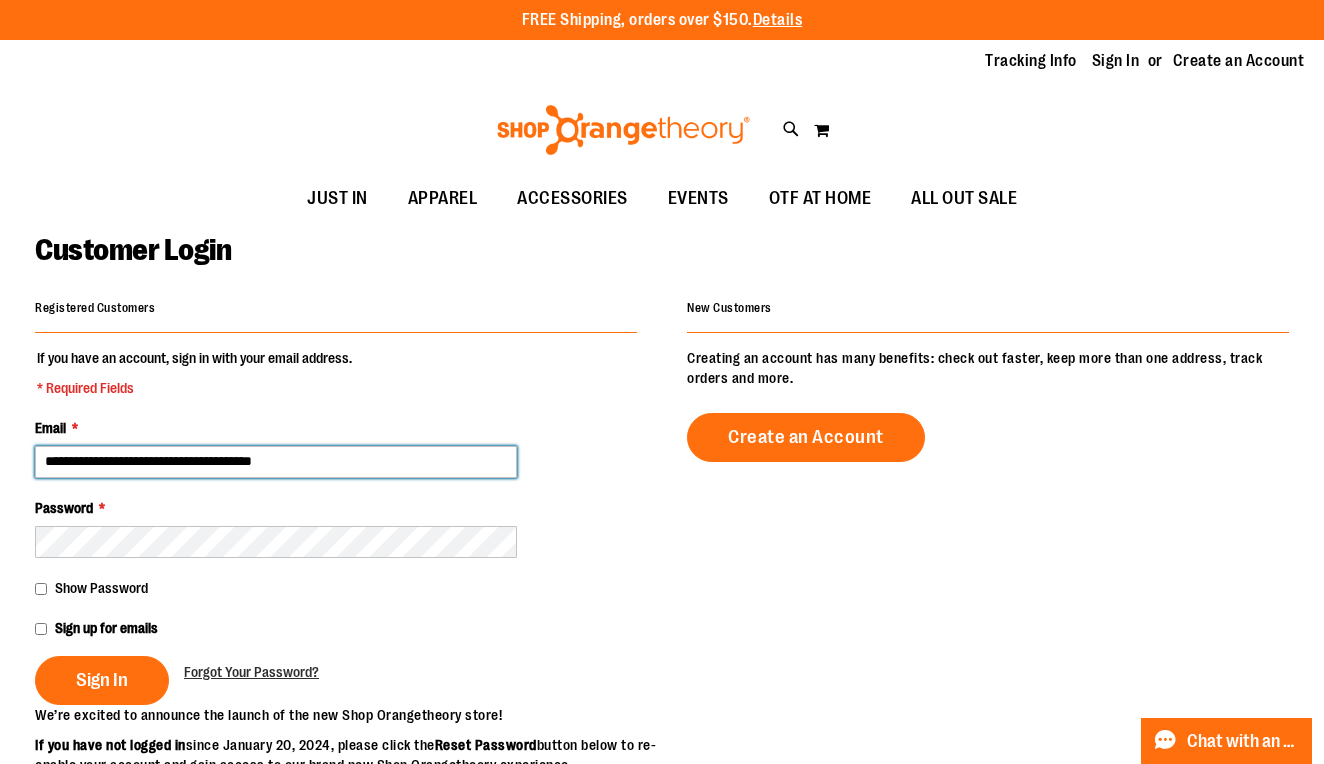 type on "**********" 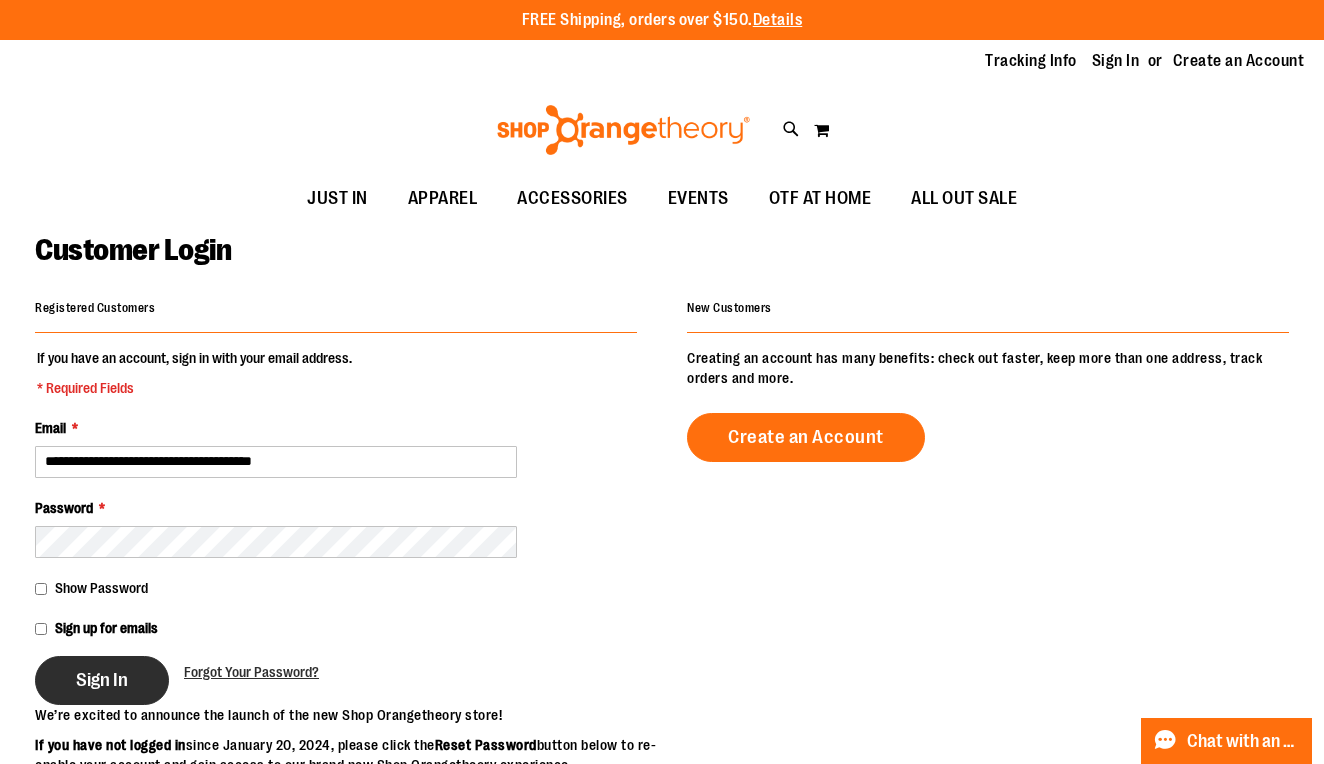 click on "Sign In" at bounding box center (102, 680) 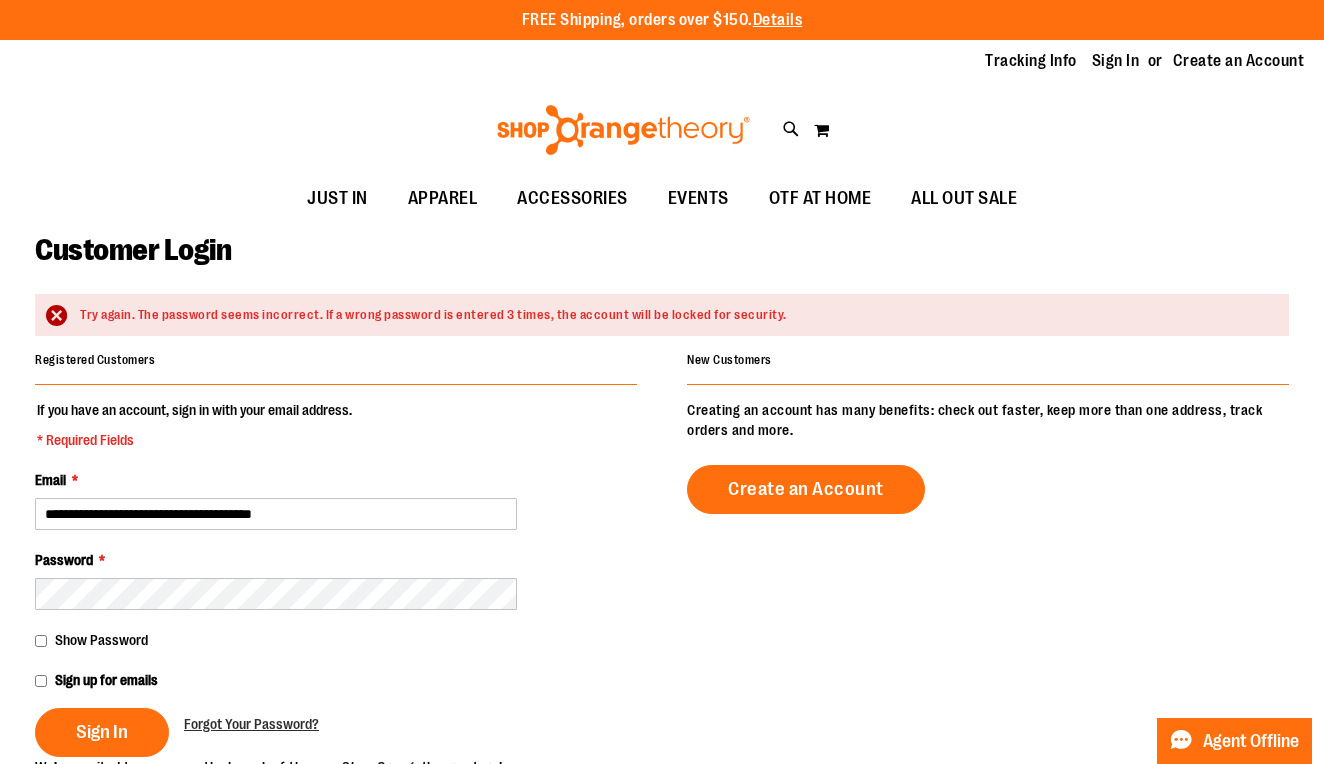 scroll, scrollTop: 0, scrollLeft: 0, axis: both 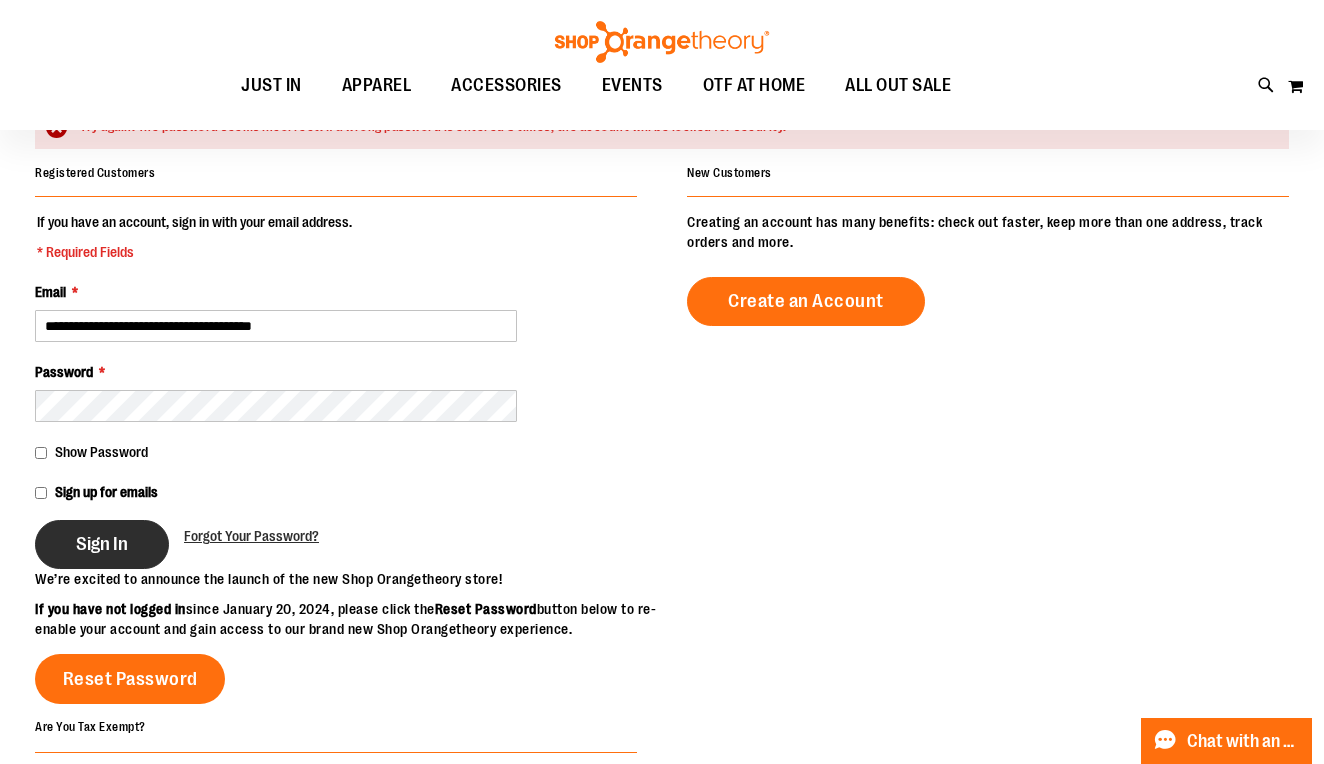 click on "Sign In" at bounding box center [102, 544] 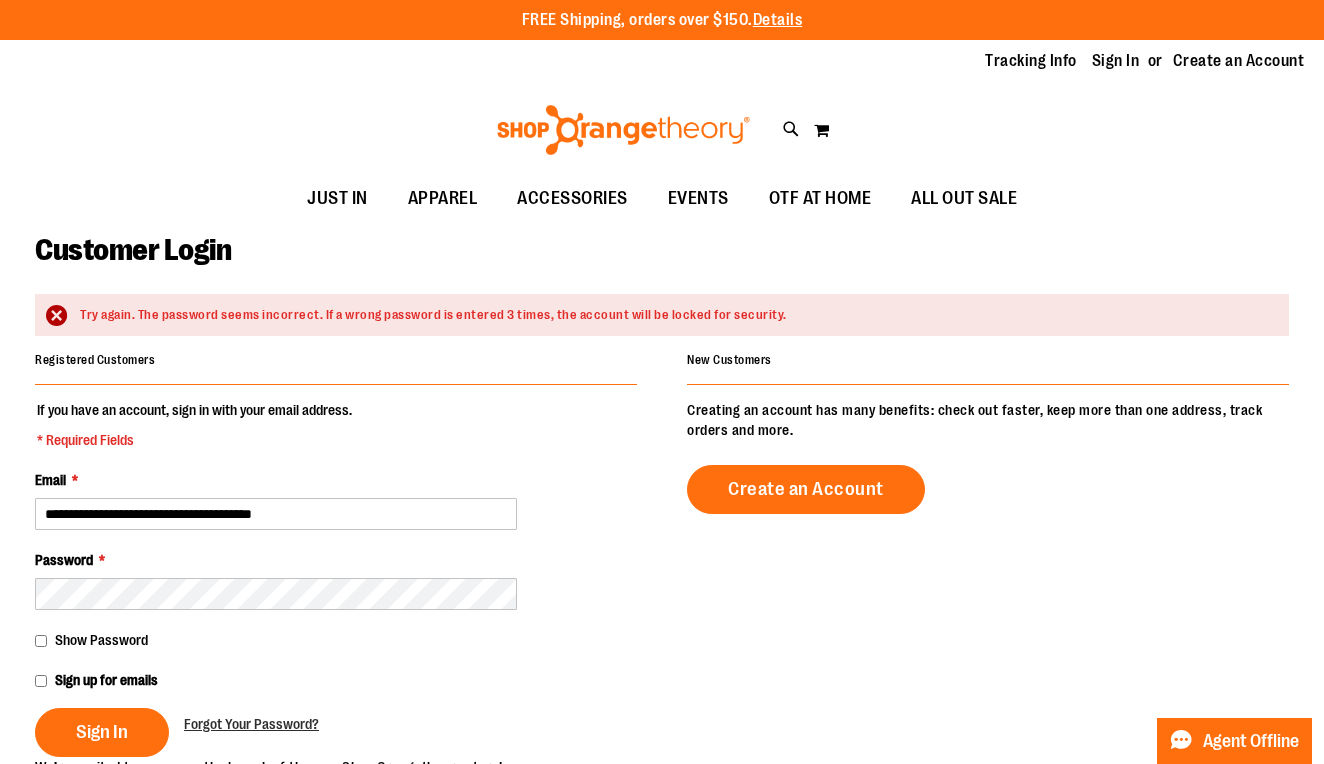 scroll, scrollTop: 0, scrollLeft: 0, axis: both 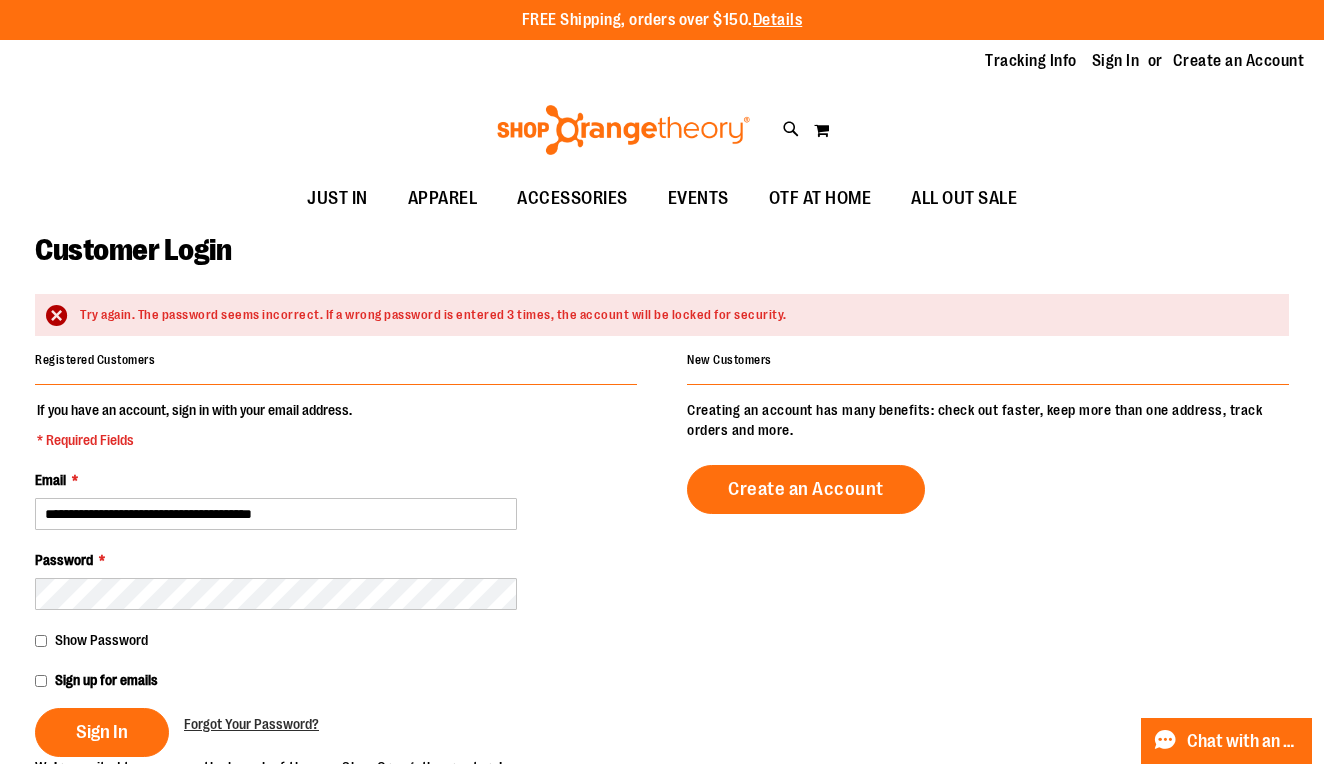 click on "**********" at bounding box center (336, 500) 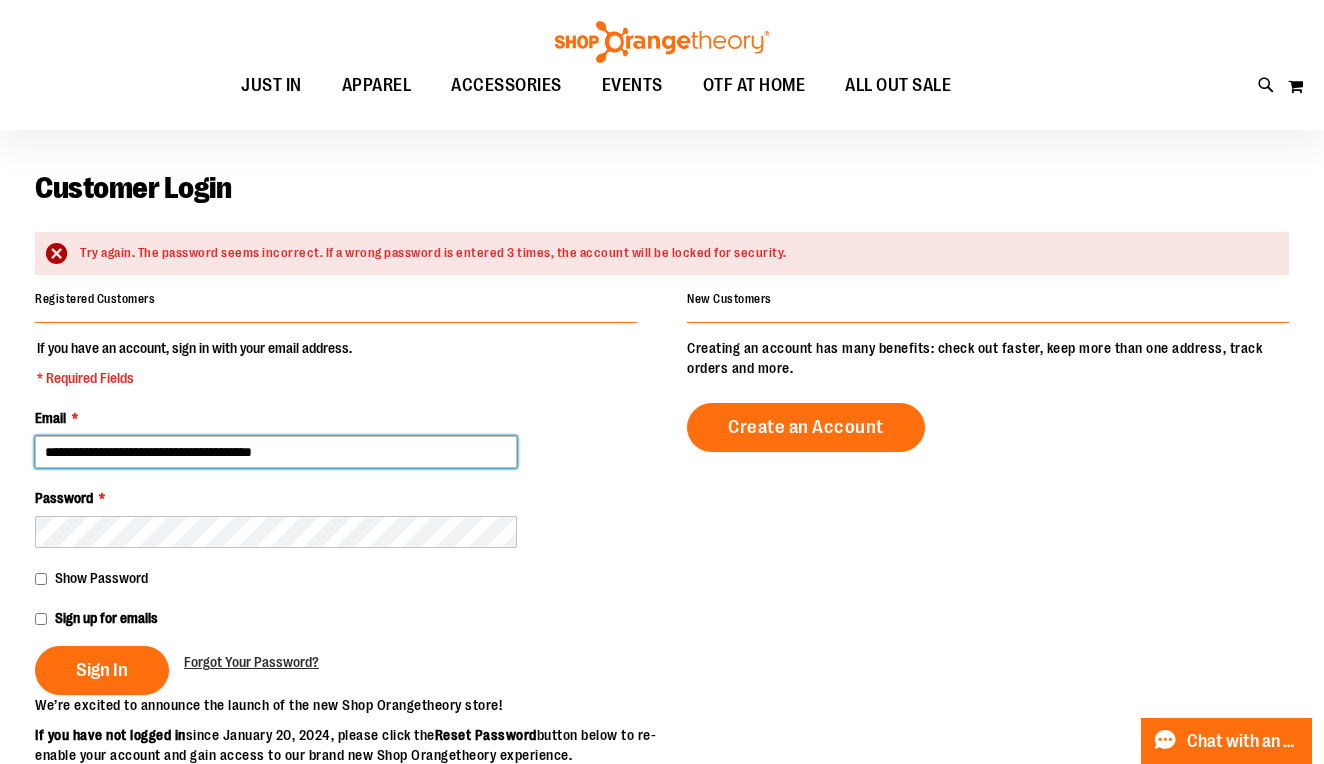 scroll, scrollTop: 73, scrollLeft: 0, axis: vertical 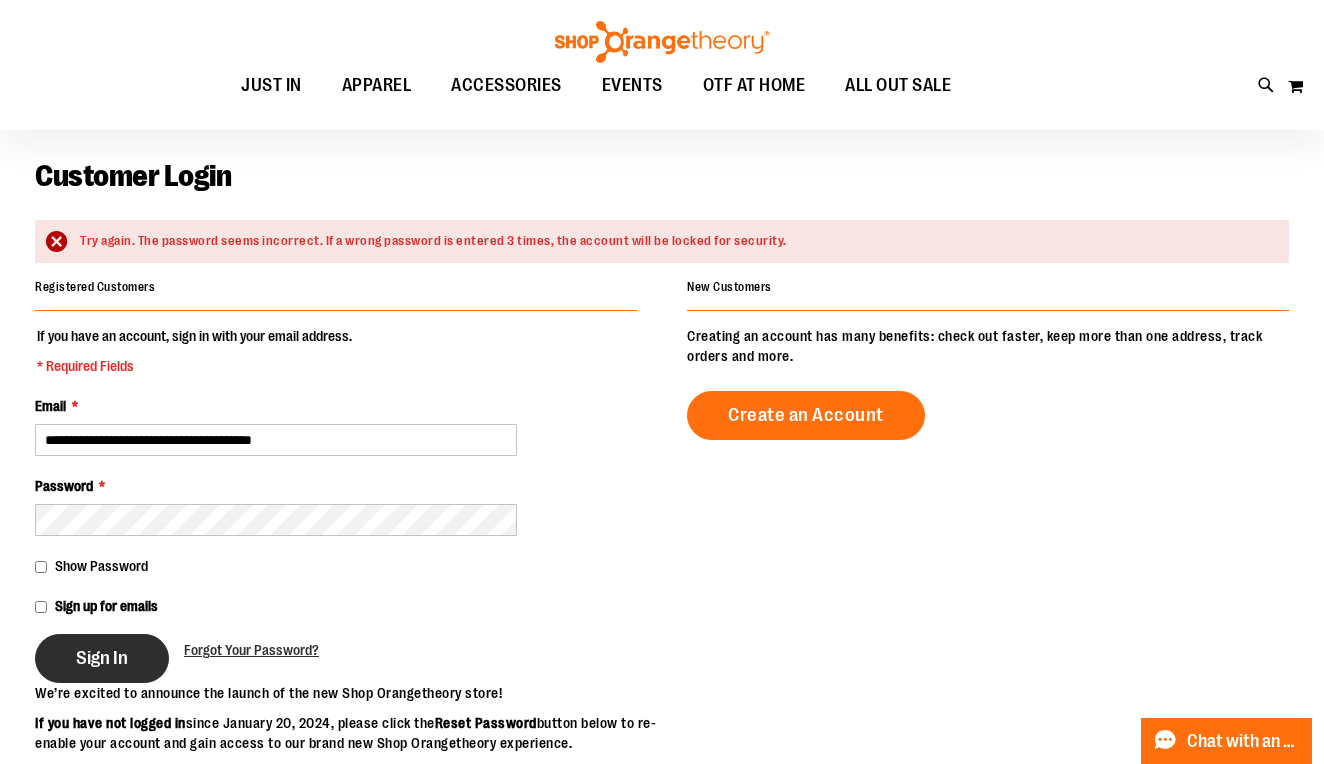 click on "Sign In" at bounding box center [102, 658] 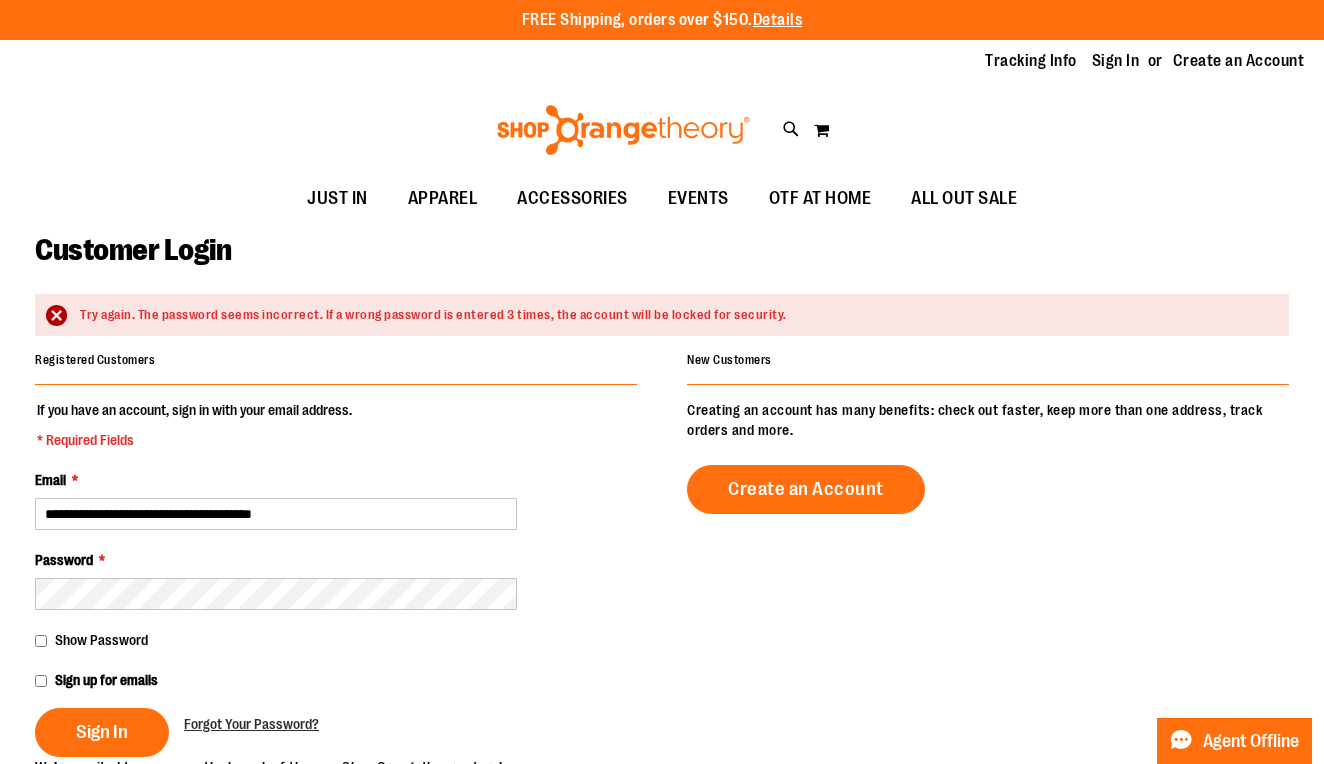 scroll, scrollTop: 0, scrollLeft: 0, axis: both 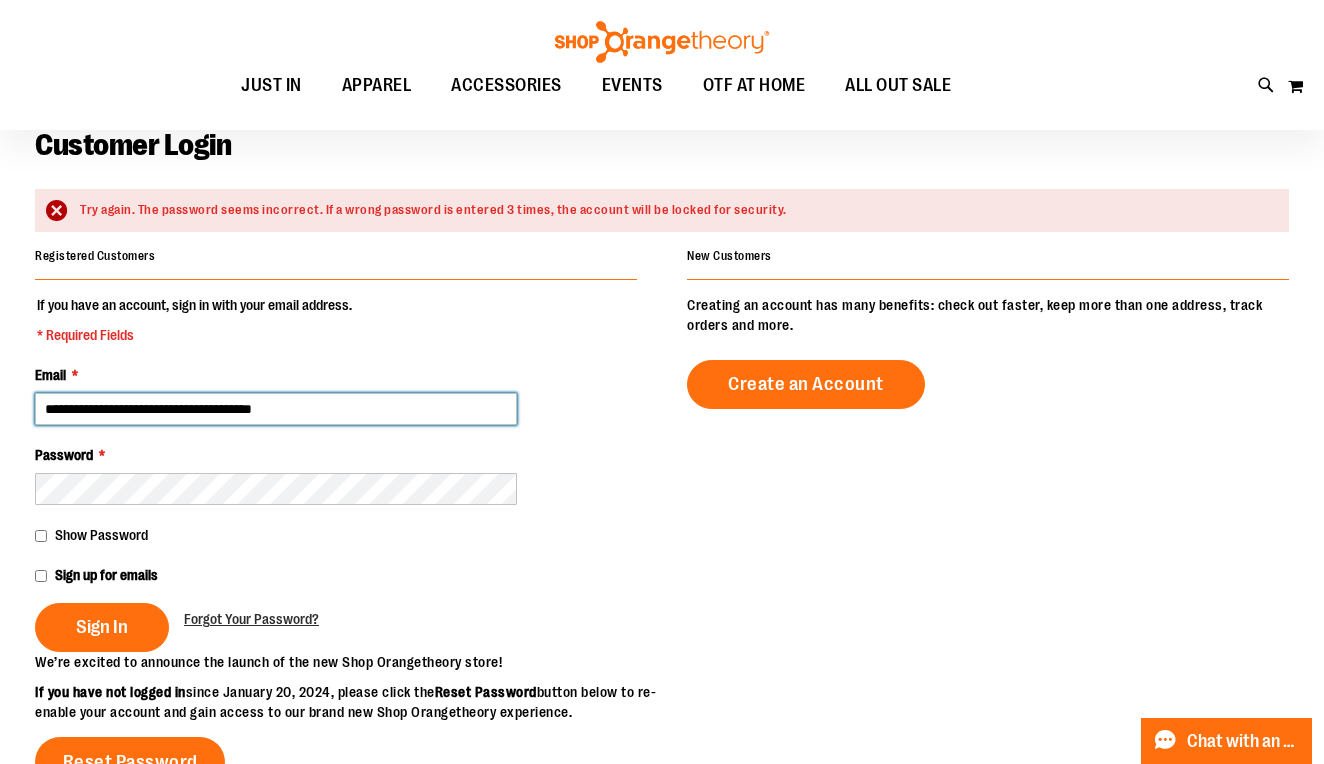 click on "**********" at bounding box center [276, 409] 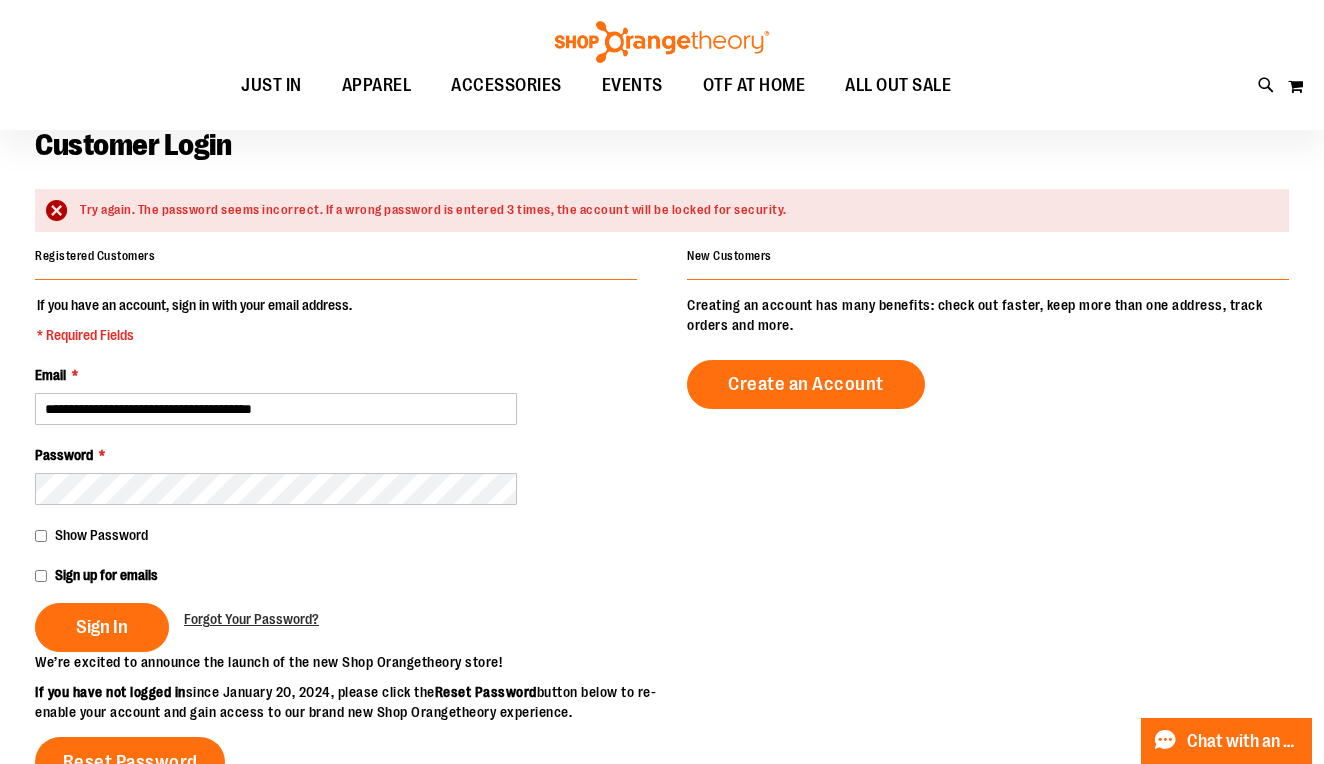 click on "Show Password" at bounding box center (336, 535) 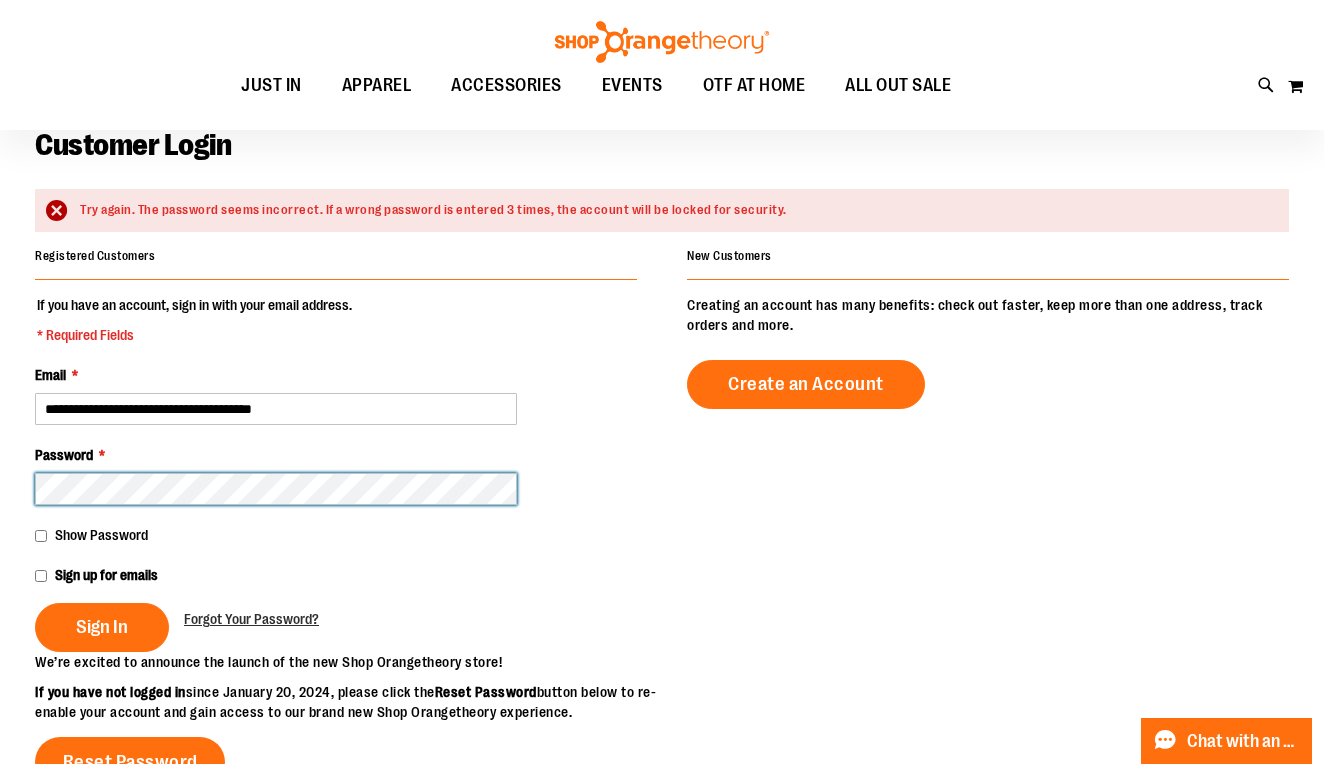 click on "Sign In" at bounding box center [102, 627] 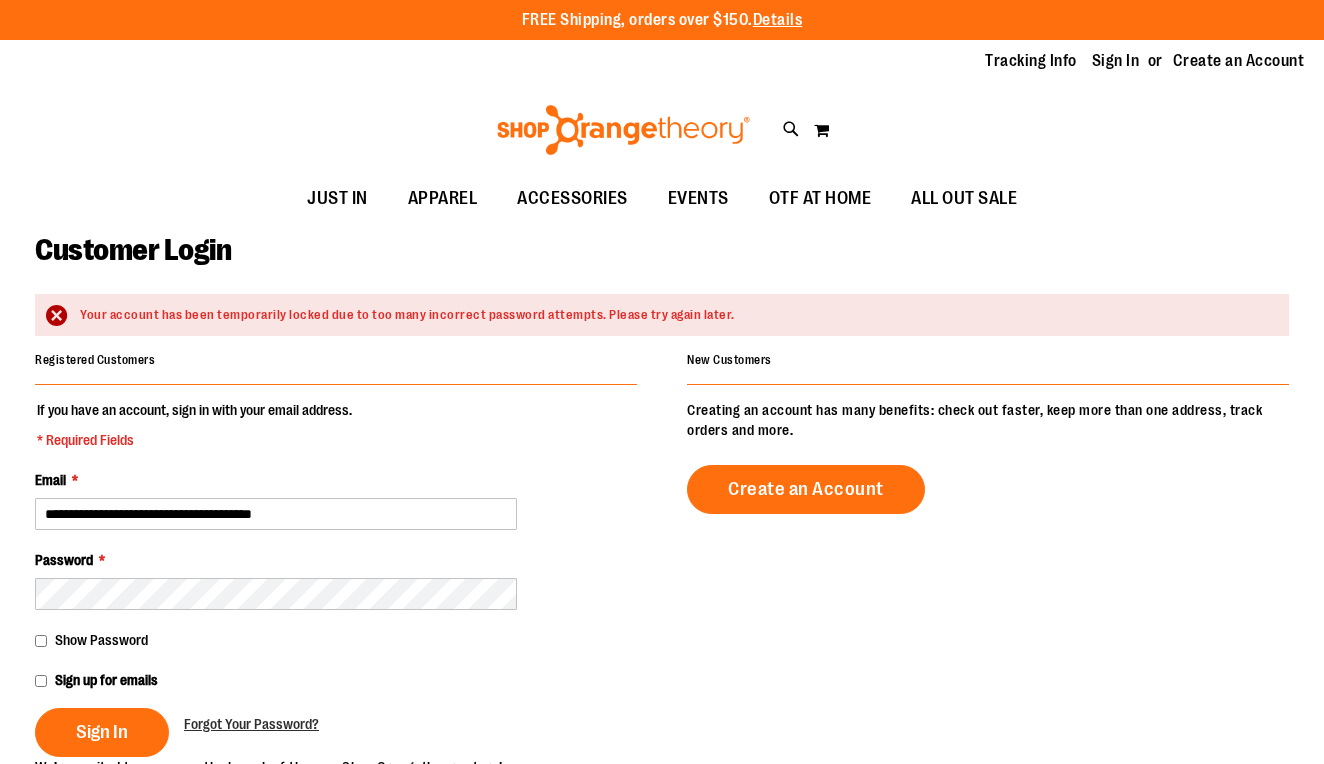 scroll, scrollTop: 0, scrollLeft: 0, axis: both 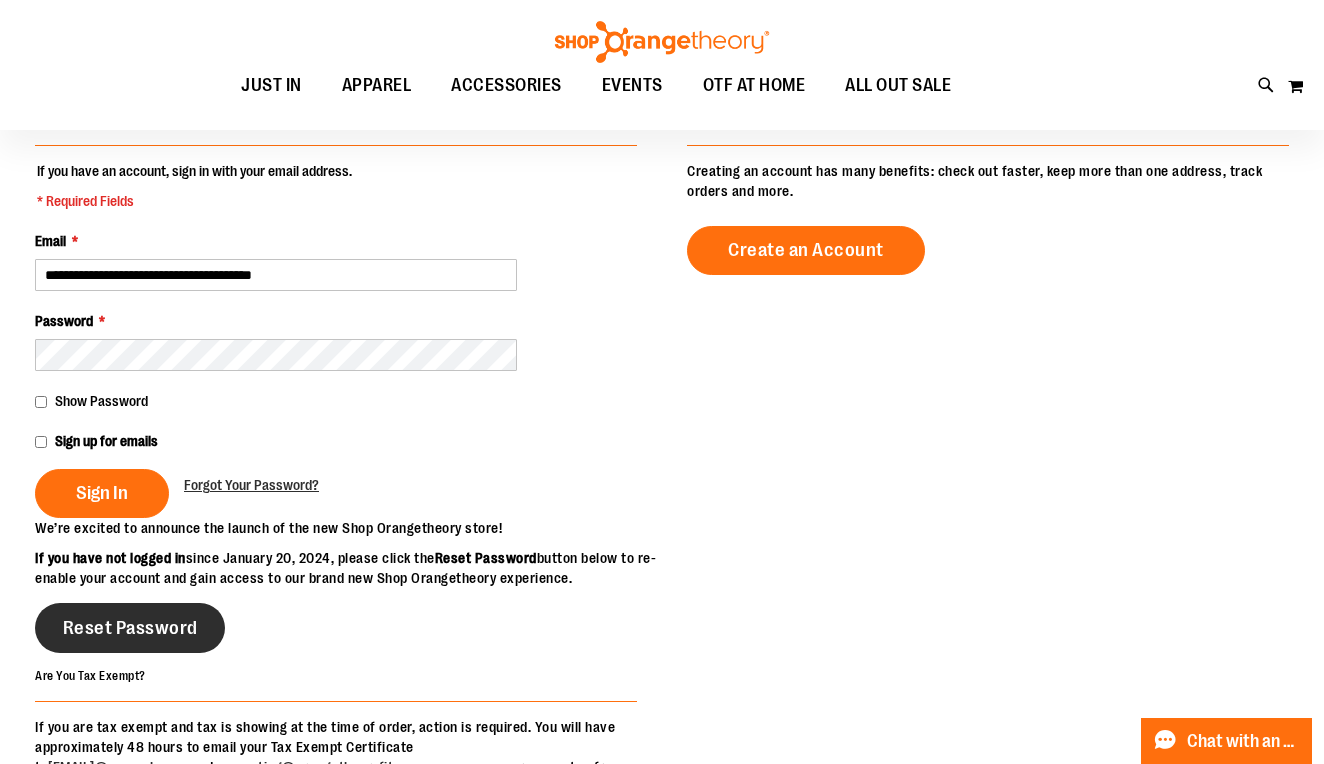 click on "Reset Password" at bounding box center [130, 628] 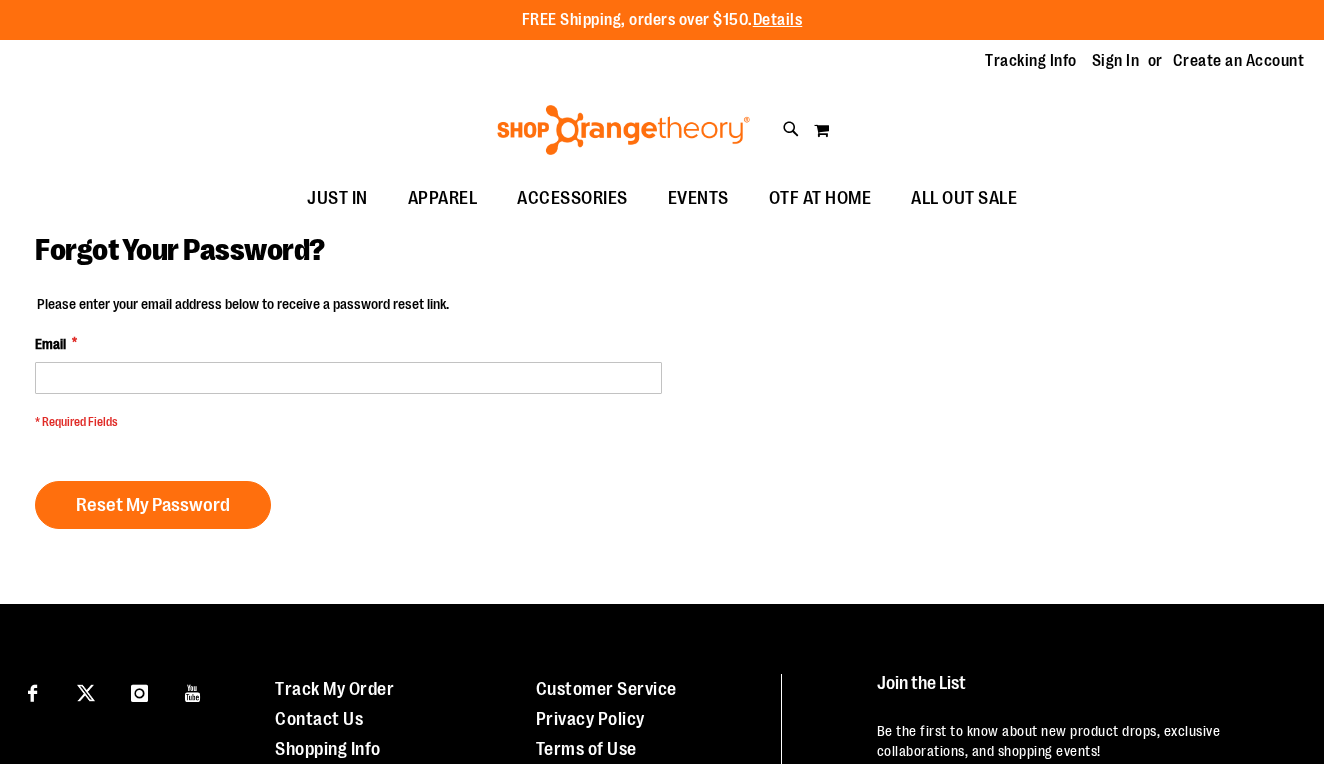 scroll, scrollTop: 0, scrollLeft: 0, axis: both 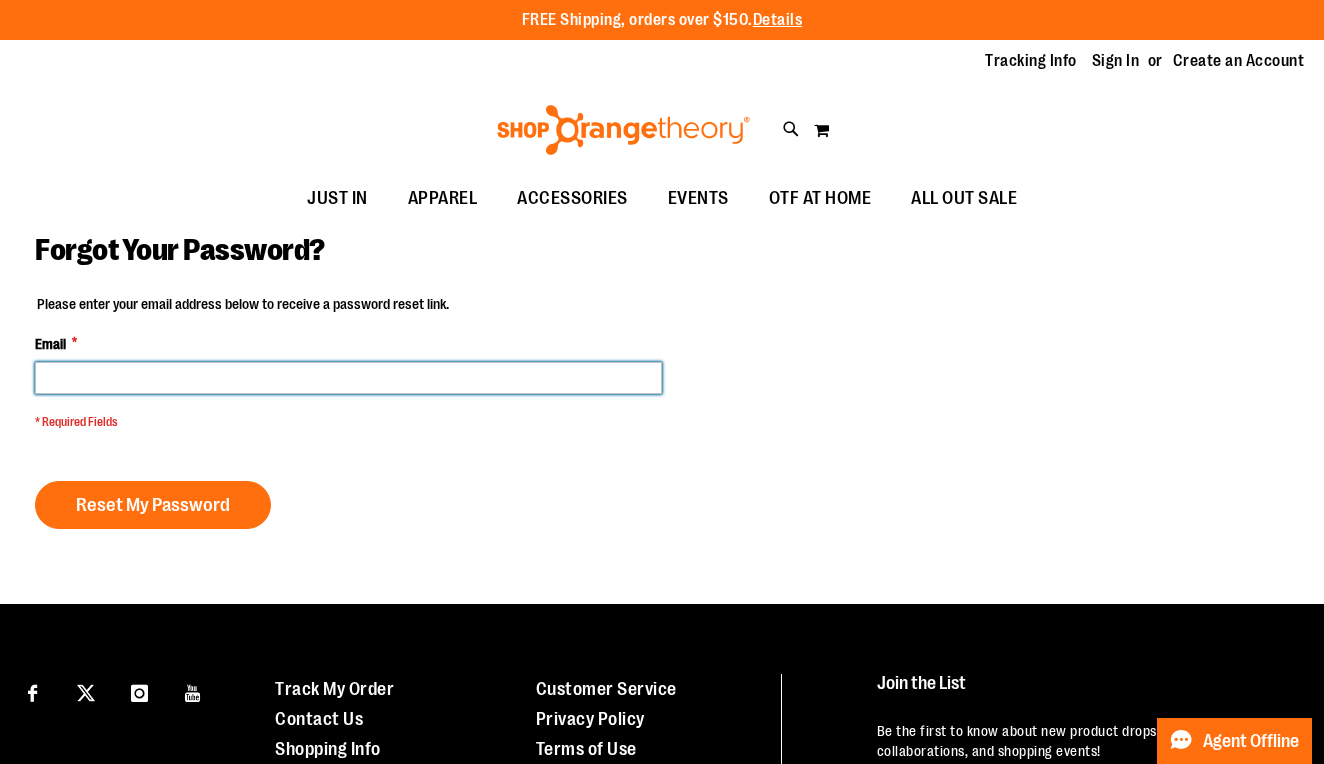 click on "Email *" at bounding box center (348, 378) 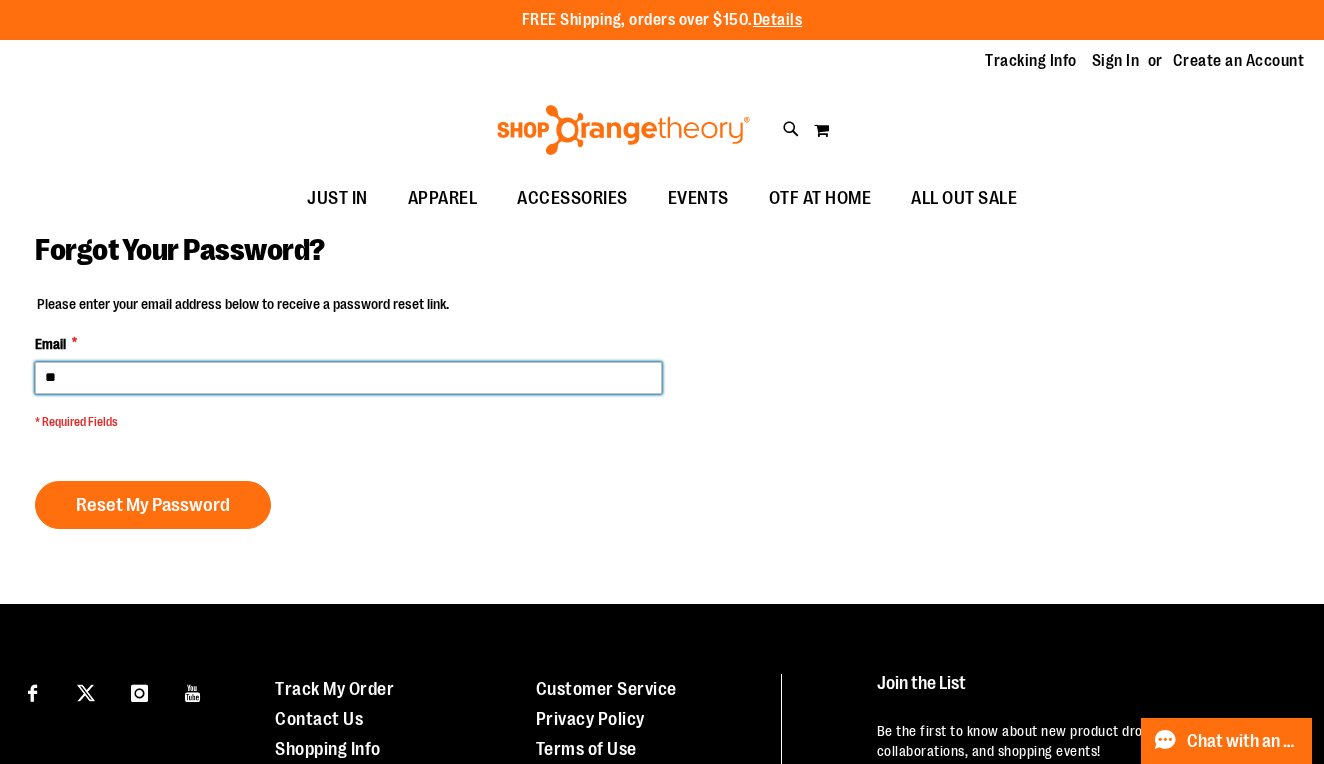 type on "*" 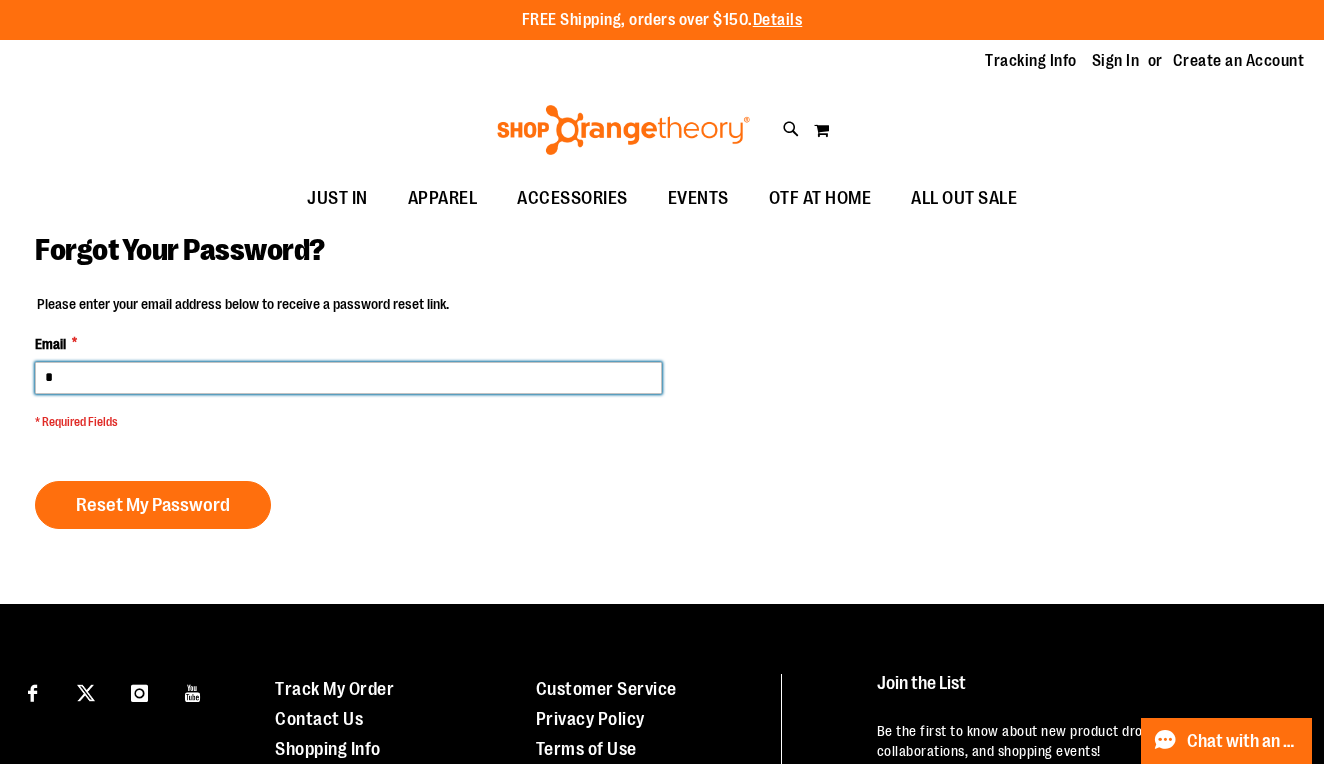 type 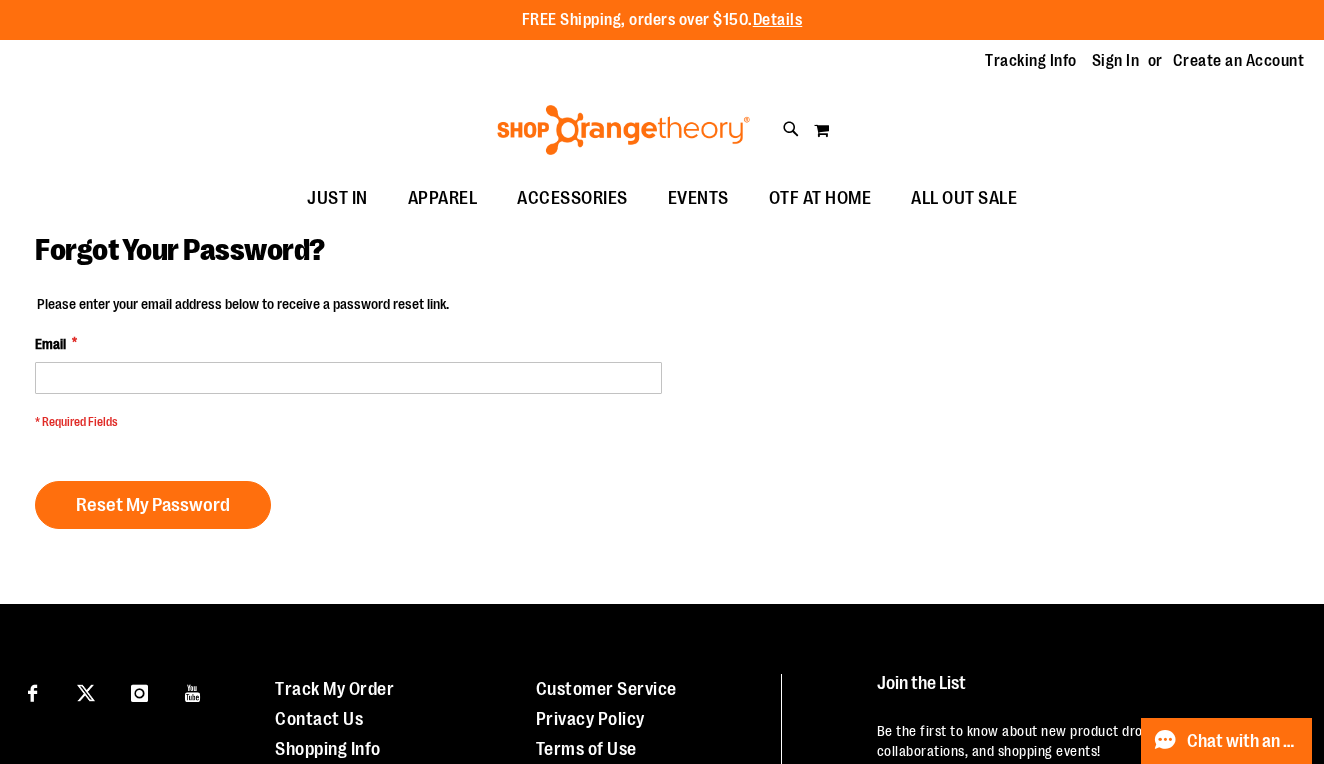 click on "Please enter your email address below to receive a password reset link.
Email *
* Required Fields
Reset My Password
Go back" at bounding box center (348, 411) 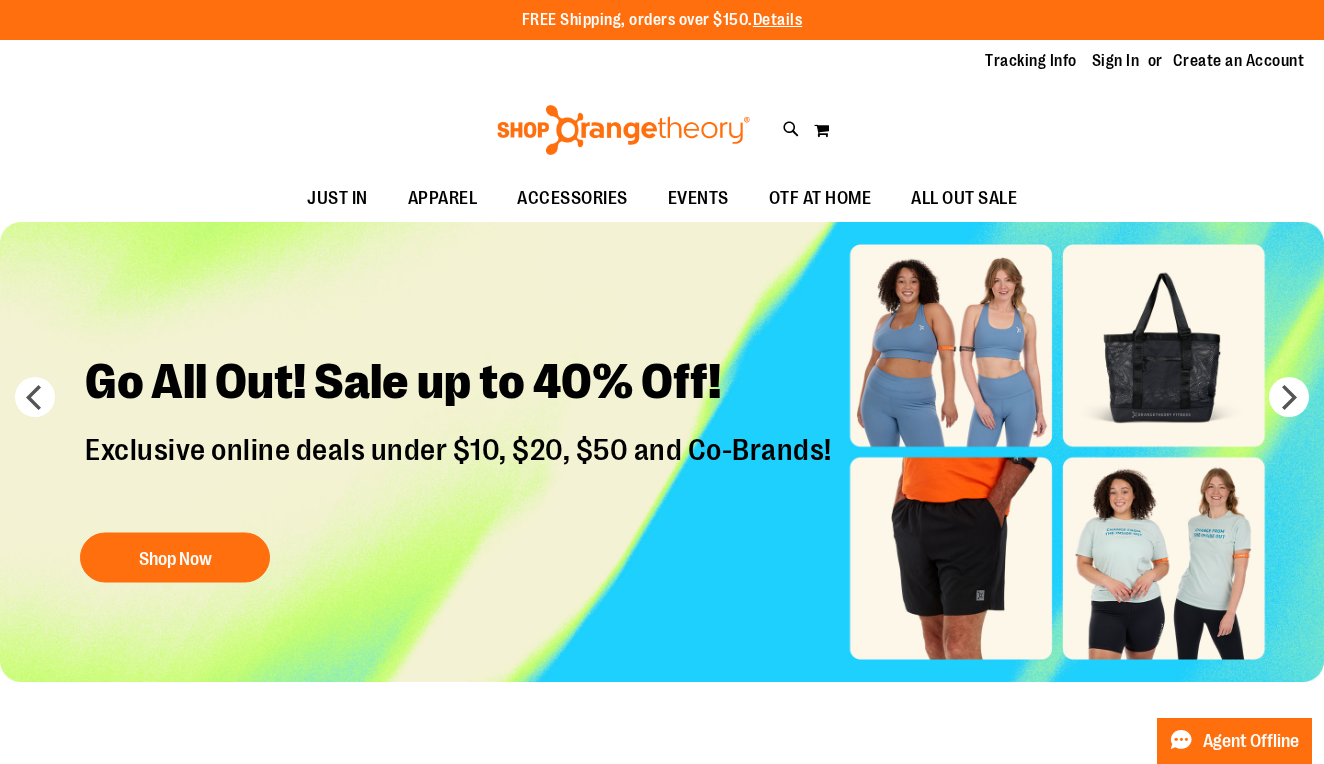 scroll, scrollTop: 0, scrollLeft: 0, axis: both 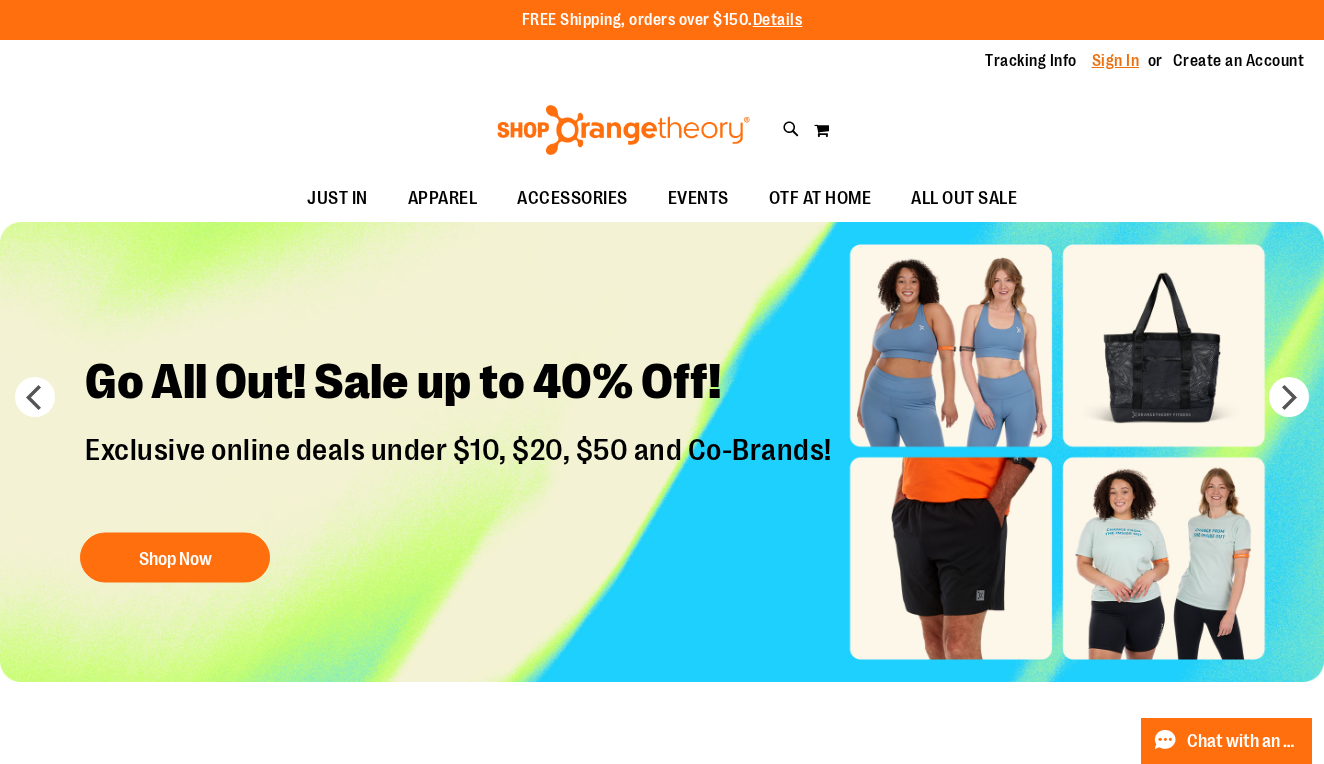 click on "Sign In" at bounding box center (1116, 61) 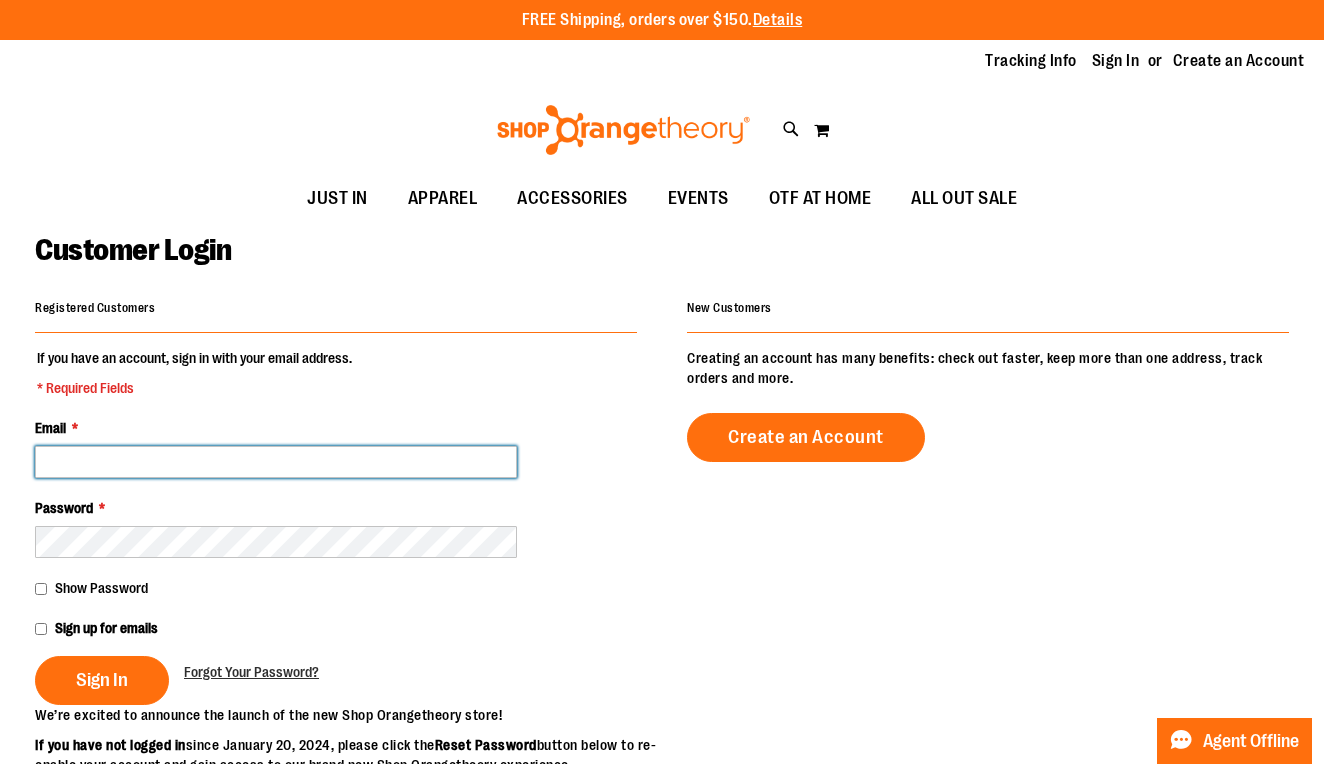 scroll, scrollTop: 0, scrollLeft: 0, axis: both 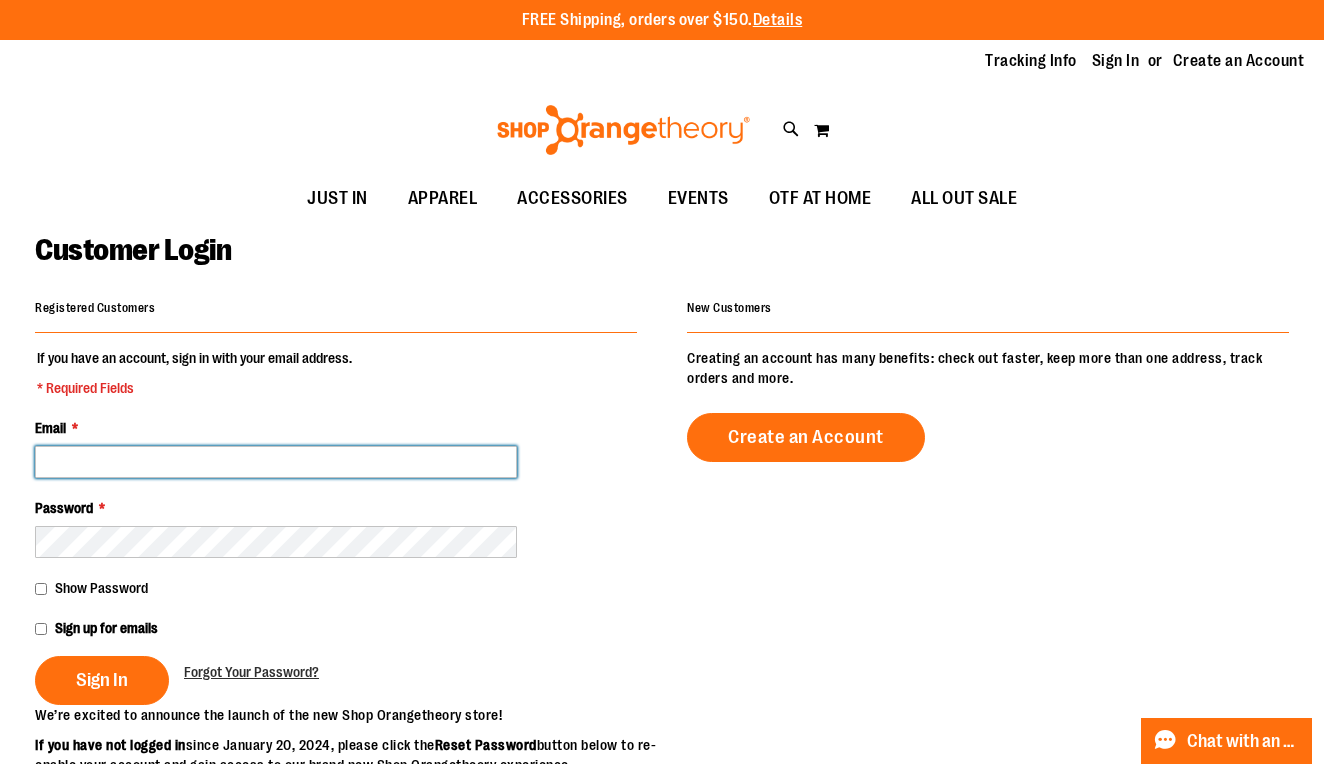type on "**********" 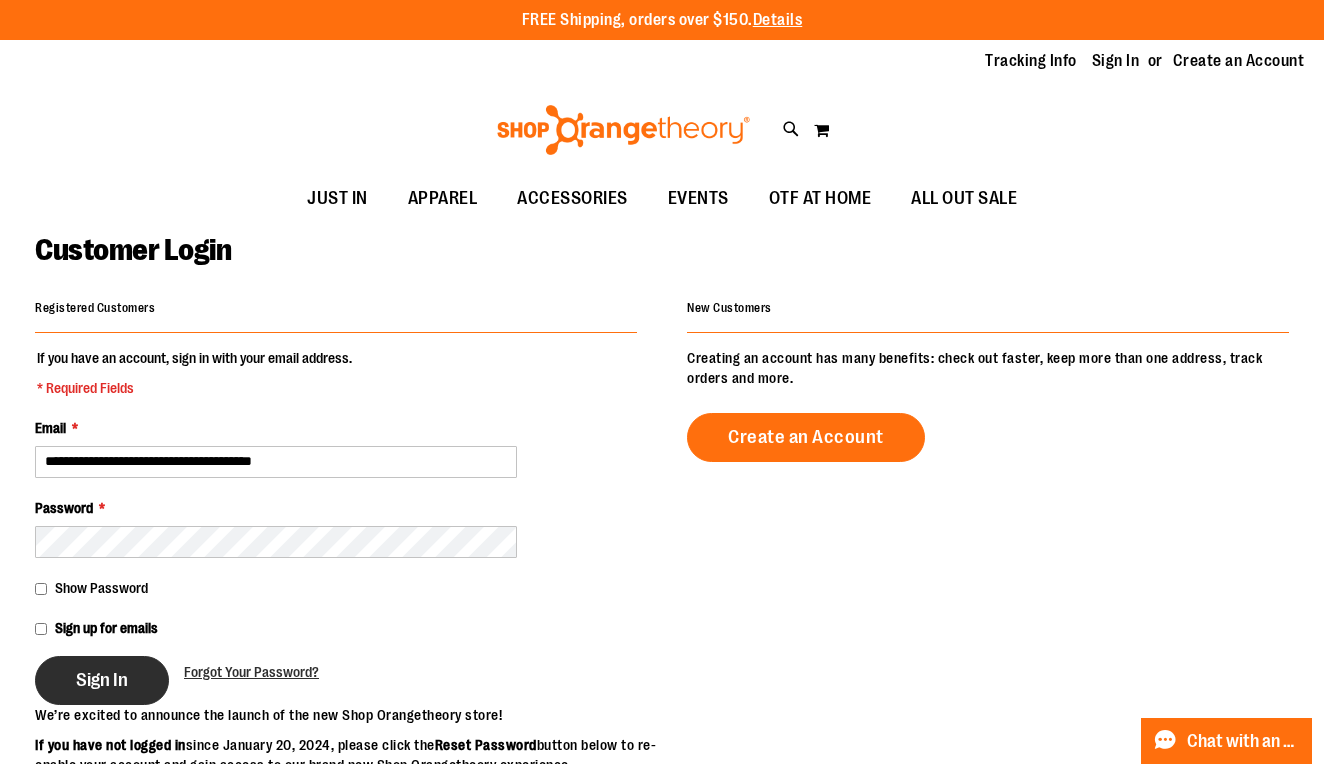click on "Sign In" at bounding box center [102, 680] 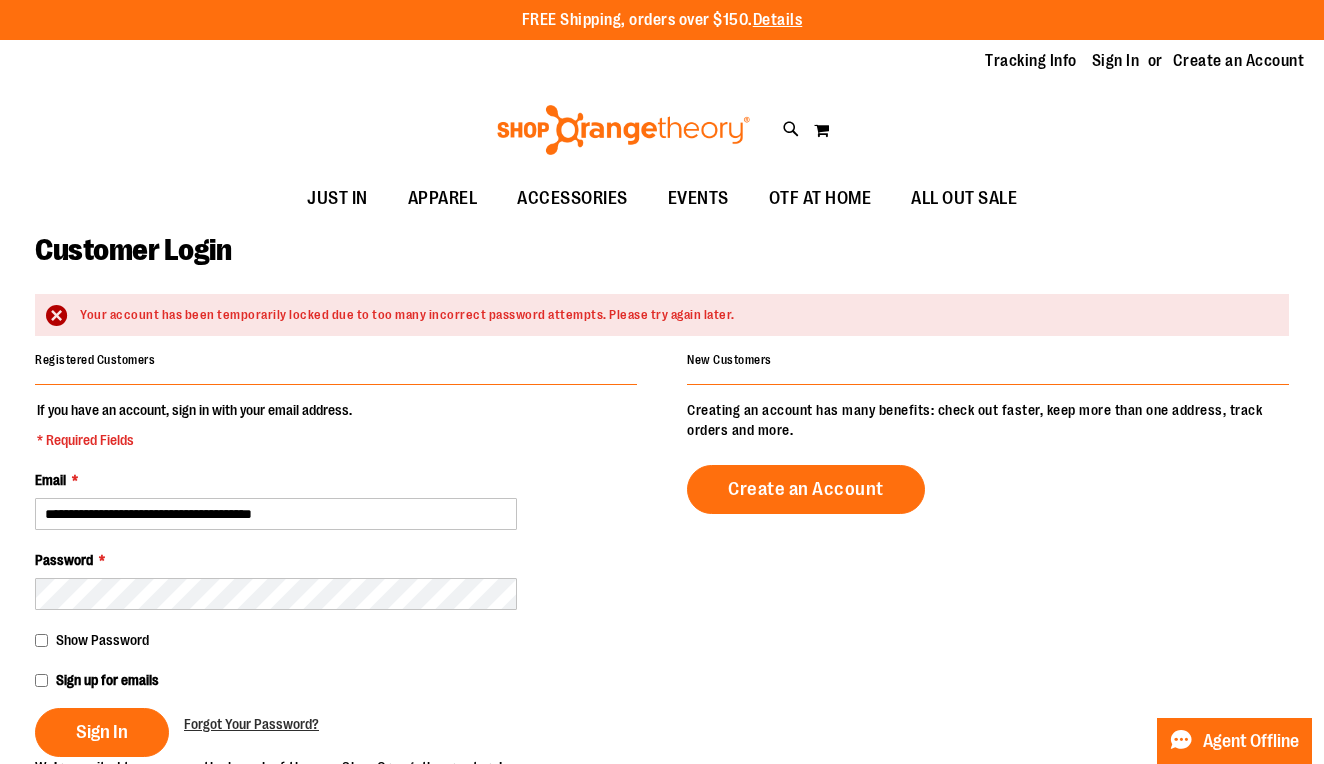 scroll, scrollTop: 0, scrollLeft: 0, axis: both 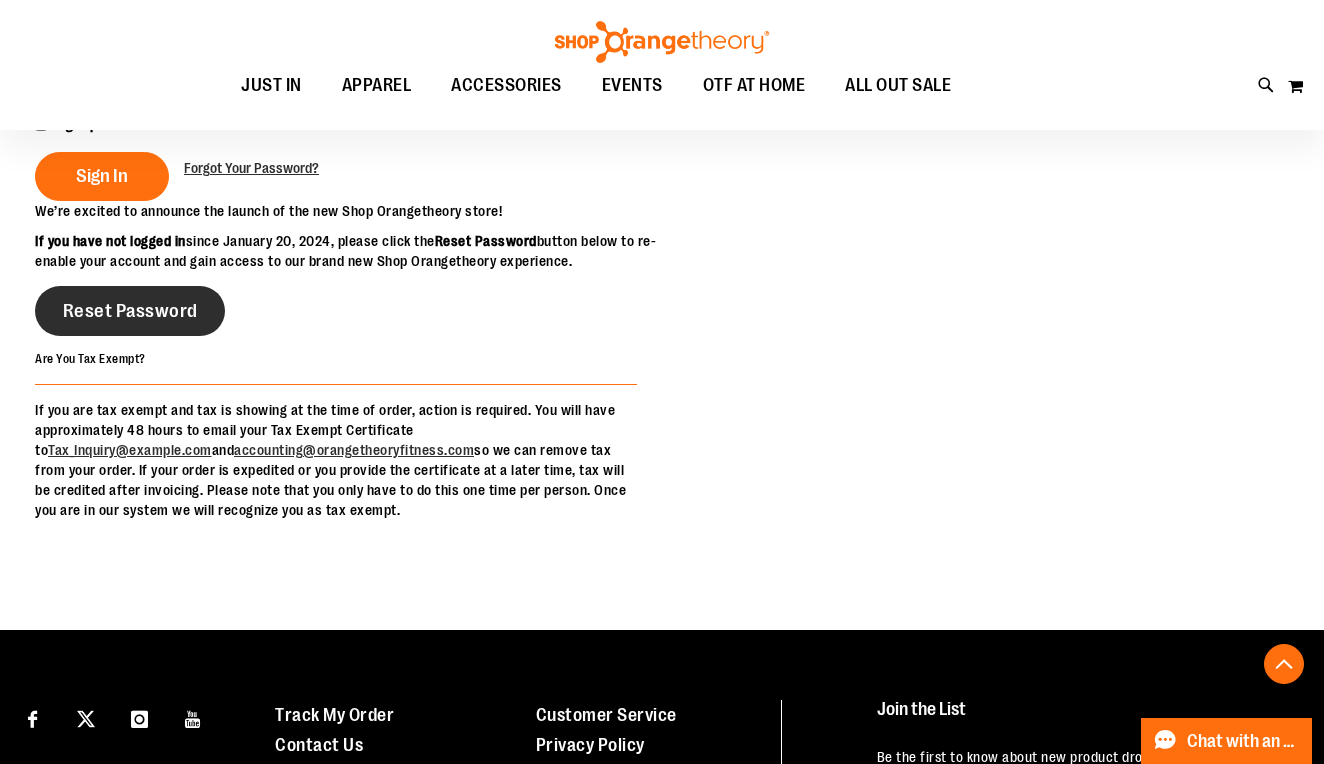 click on "Reset Password" at bounding box center (130, 311) 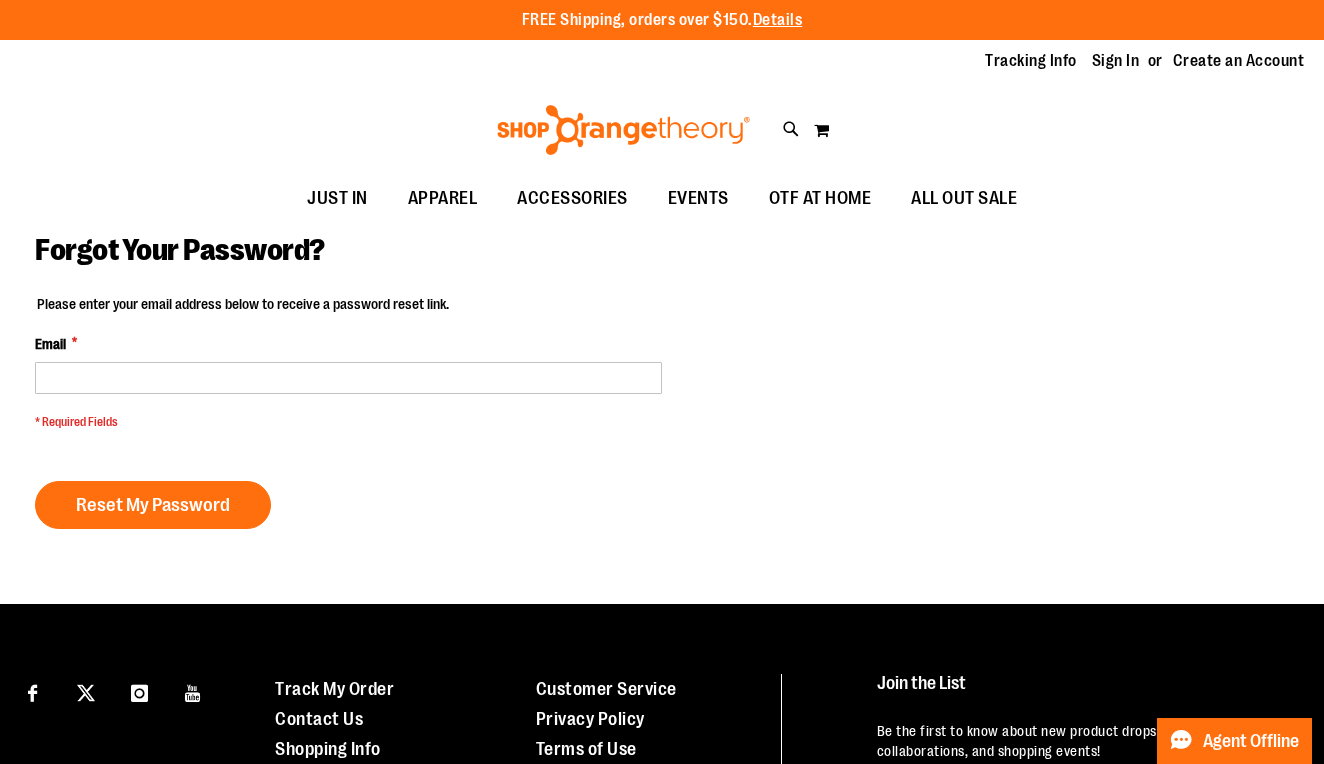 scroll, scrollTop: 0, scrollLeft: 0, axis: both 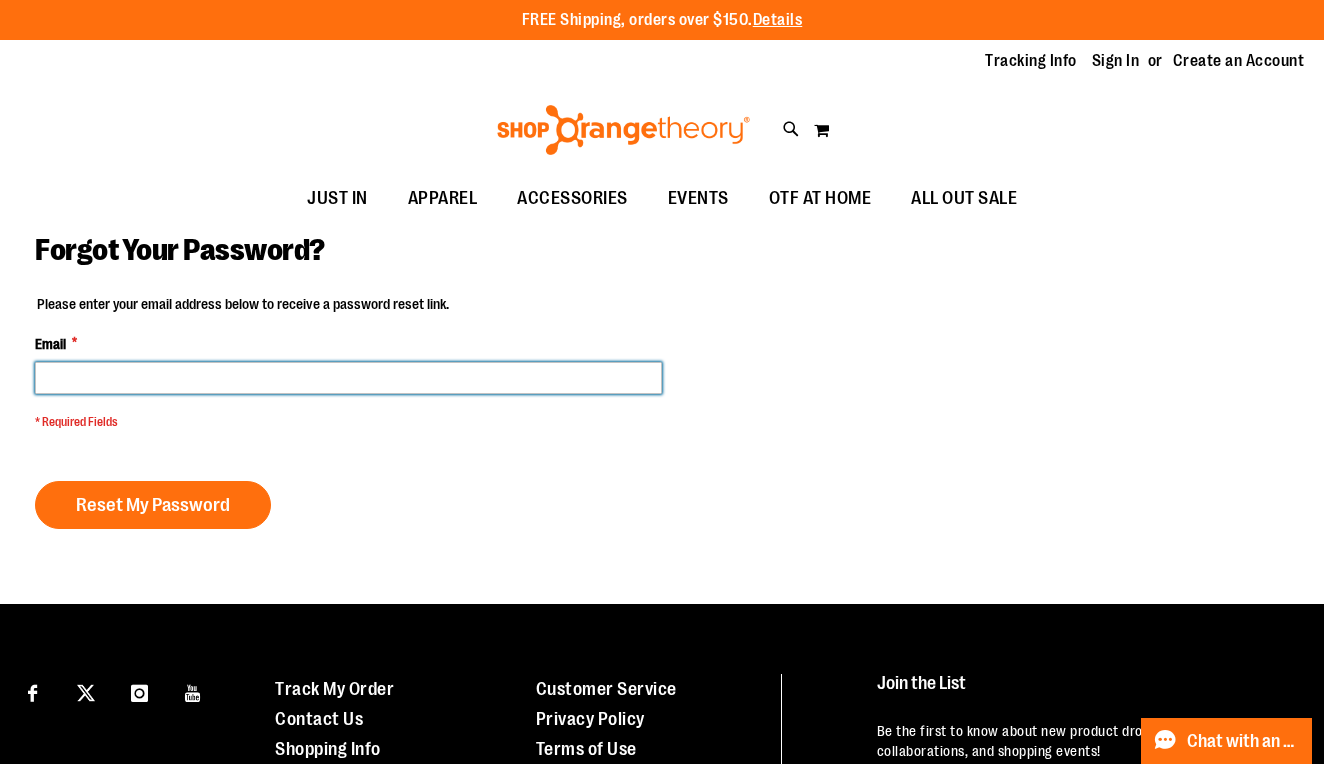 click on "Email *" at bounding box center (348, 378) 